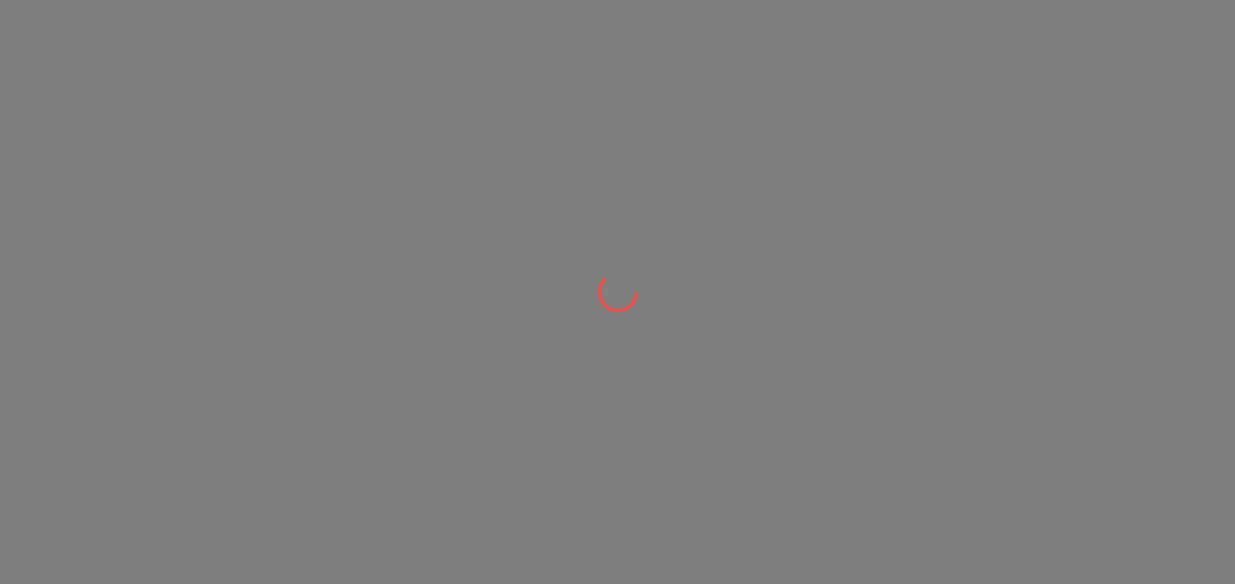 scroll, scrollTop: 0, scrollLeft: 0, axis: both 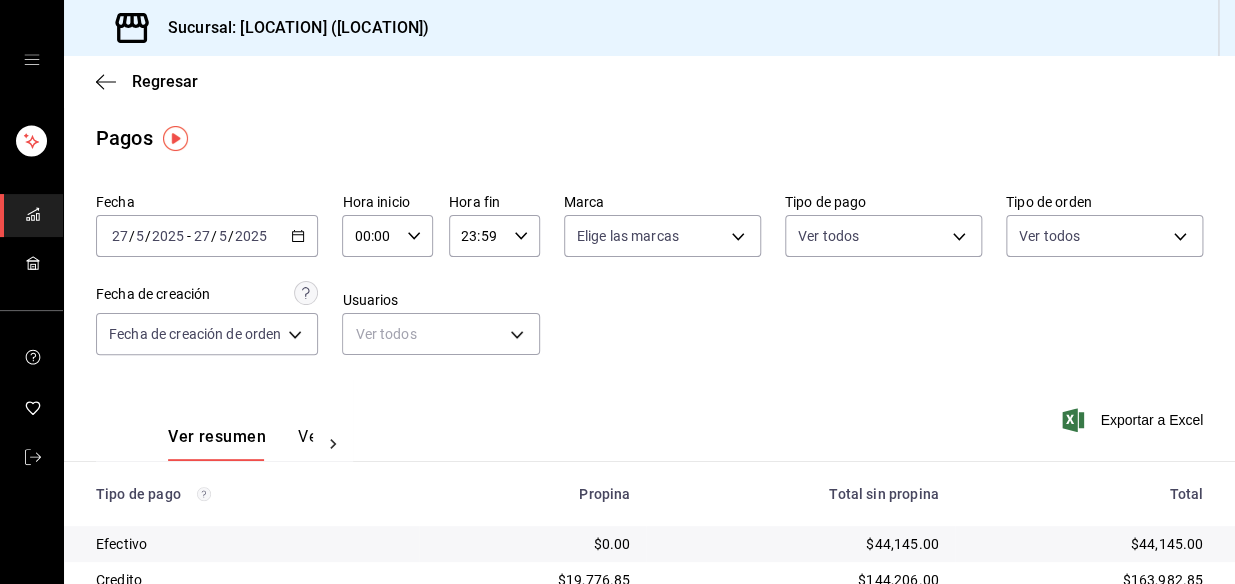 click 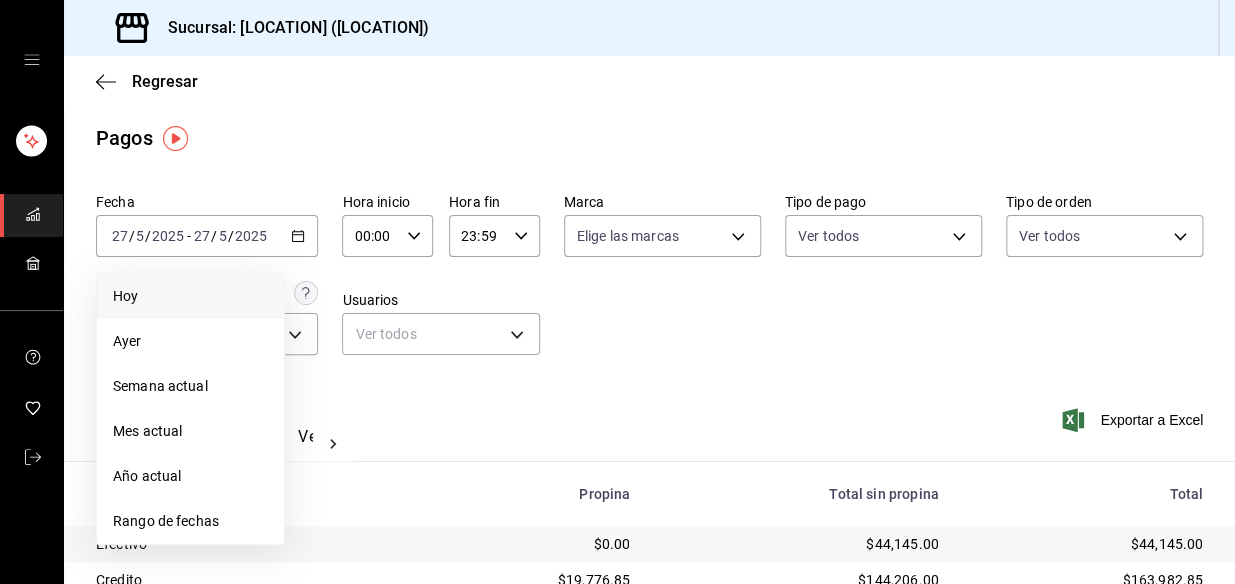 click on "Hoy" at bounding box center [190, 296] 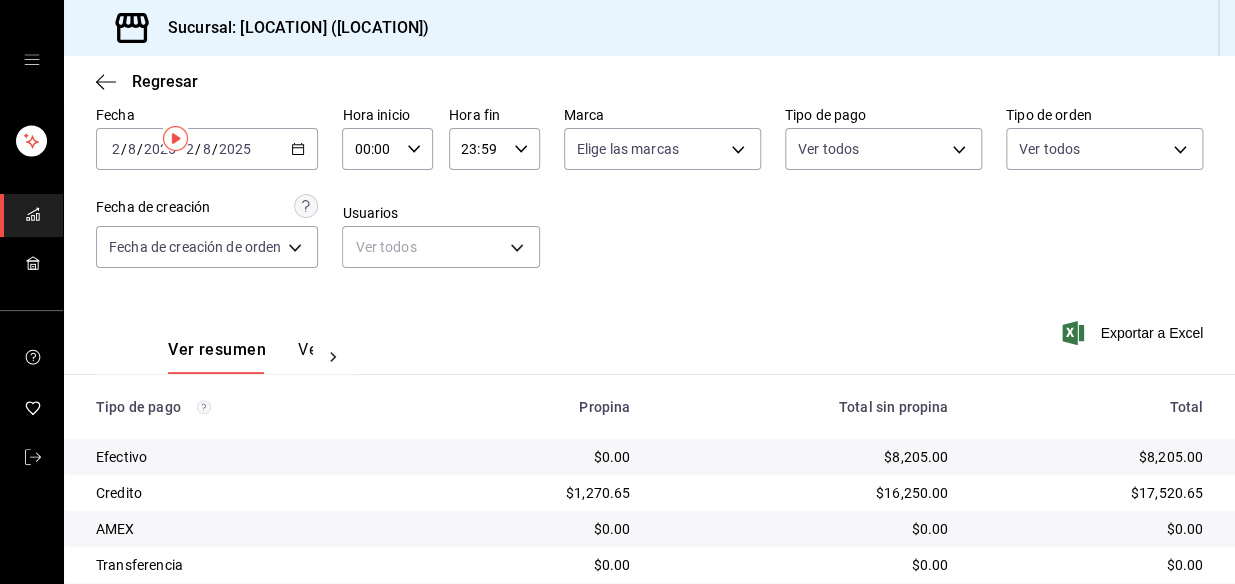 scroll, scrollTop: 0, scrollLeft: 0, axis: both 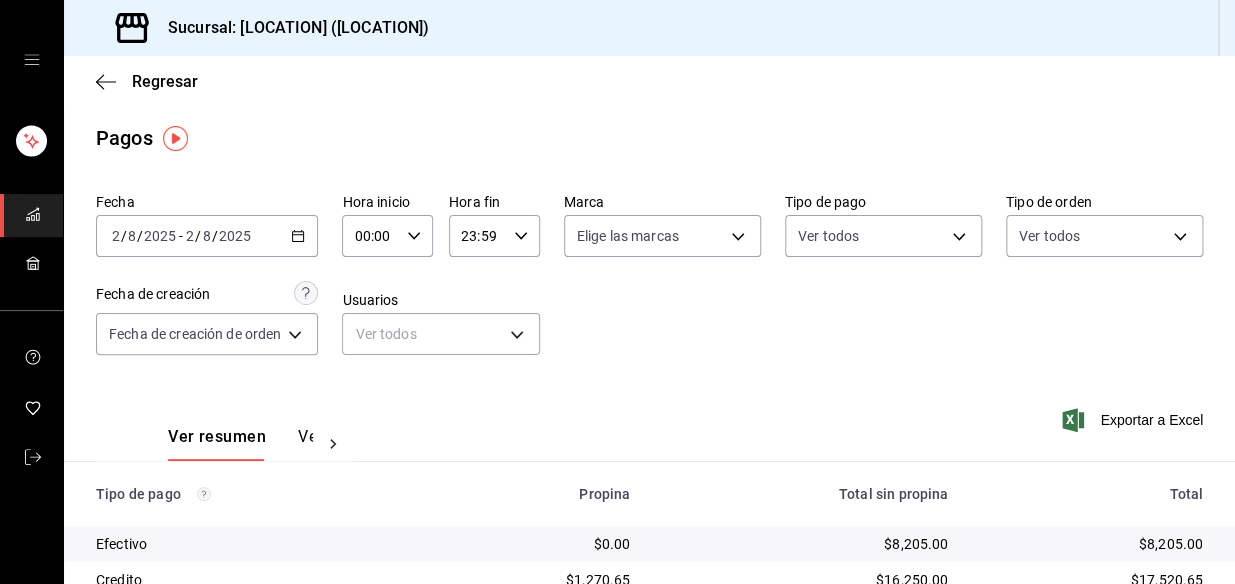 click on "Hora inicio [TIME] Hora inicio" at bounding box center (387, 225) 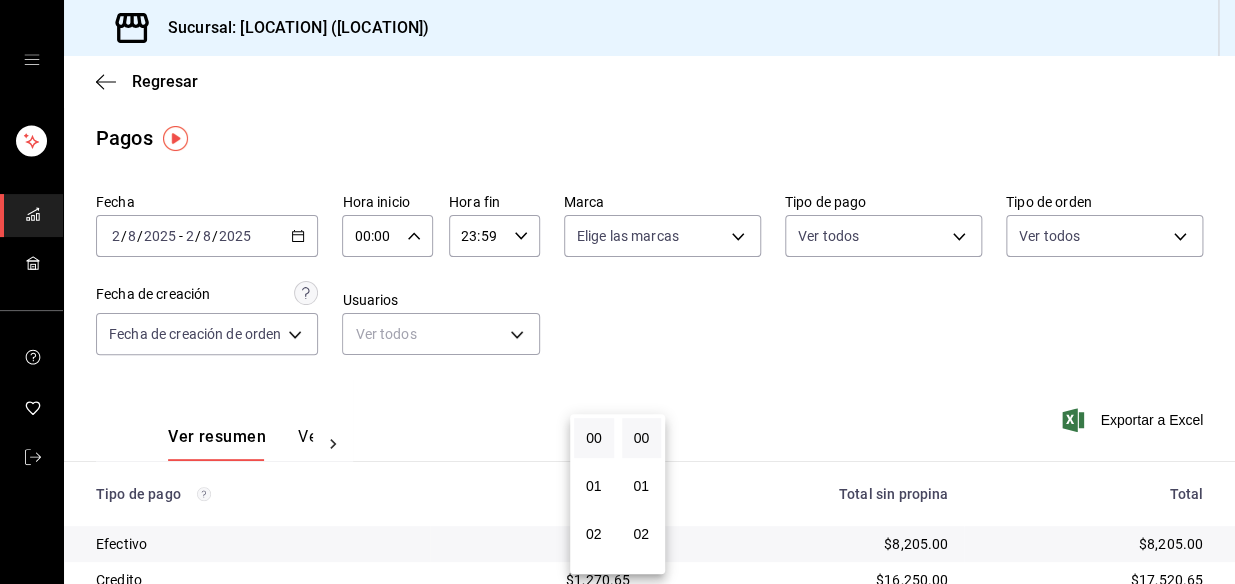 click at bounding box center [617, 292] 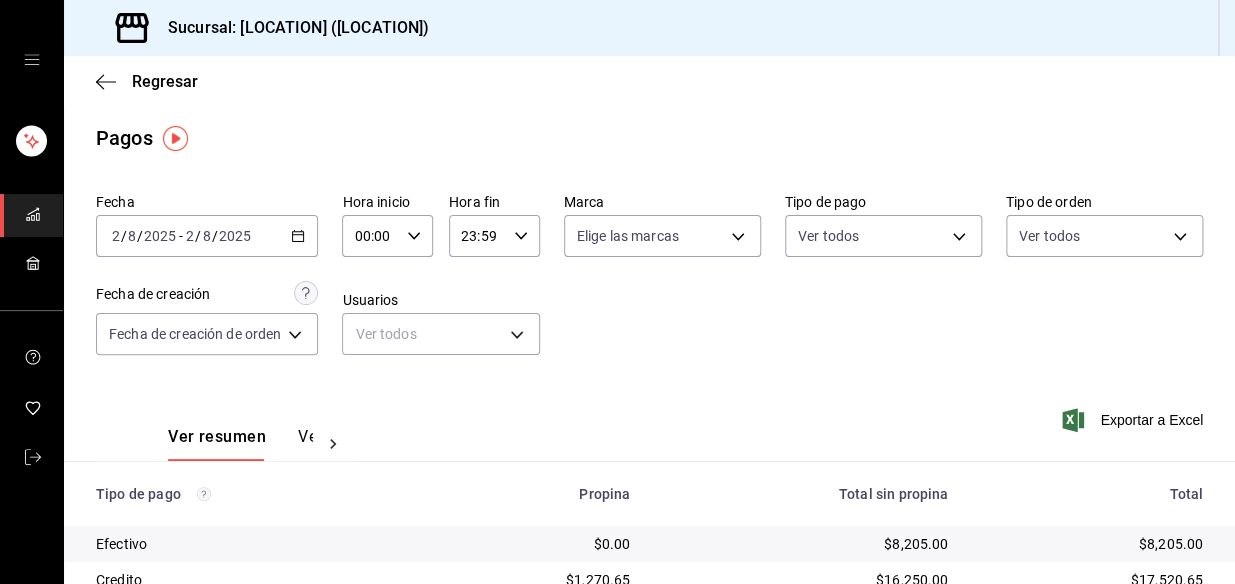 click on "00:00 Hora inicio" at bounding box center [387, 236] 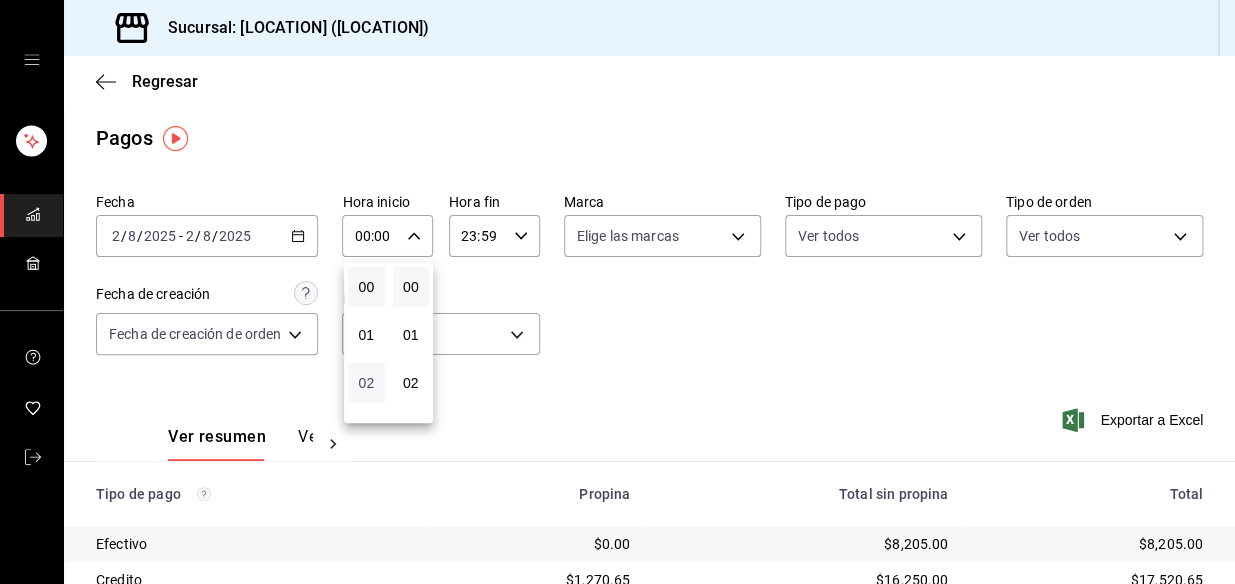 scroll, scrollTop: 90, scrollLeft: 0, axis: vertical 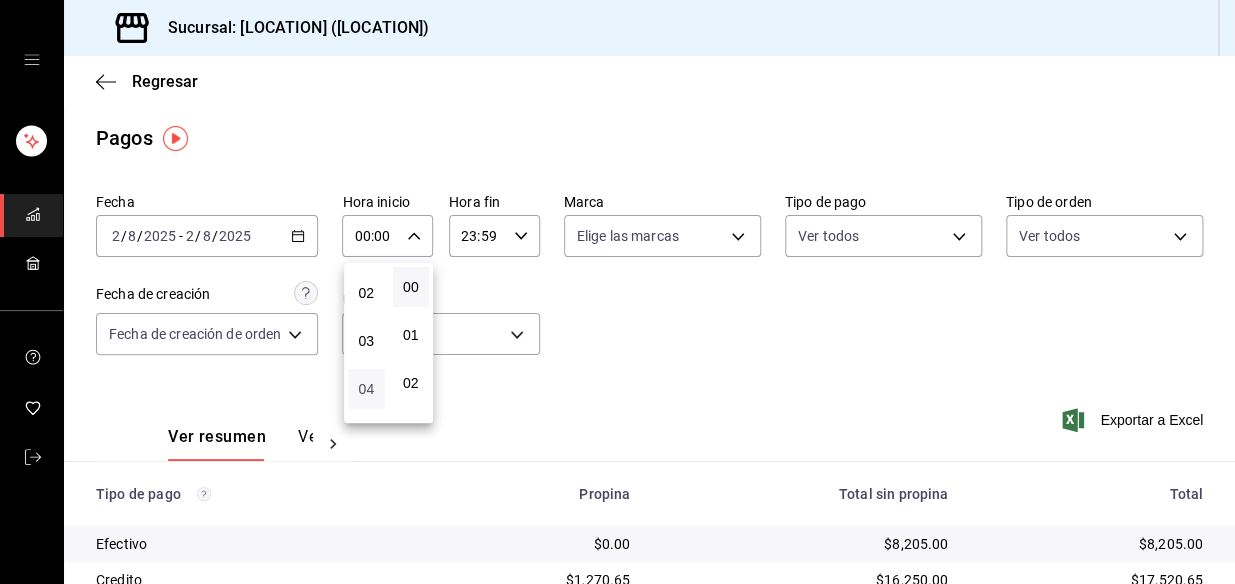 click on "04" at bounding box center [366, 389] 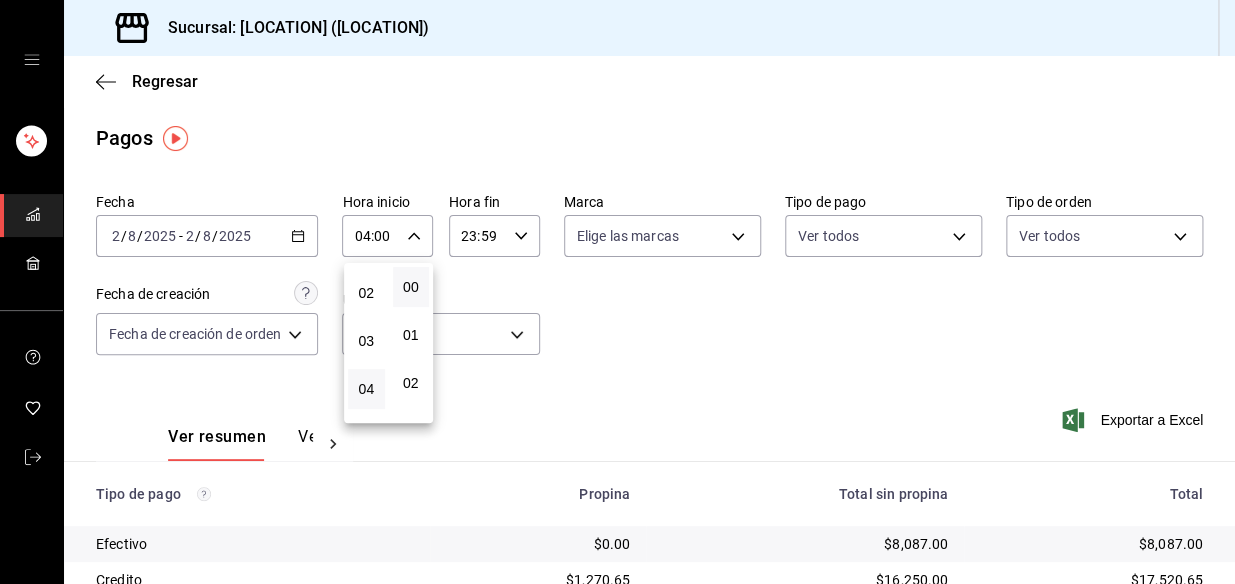click at bounding box center (617, 292) 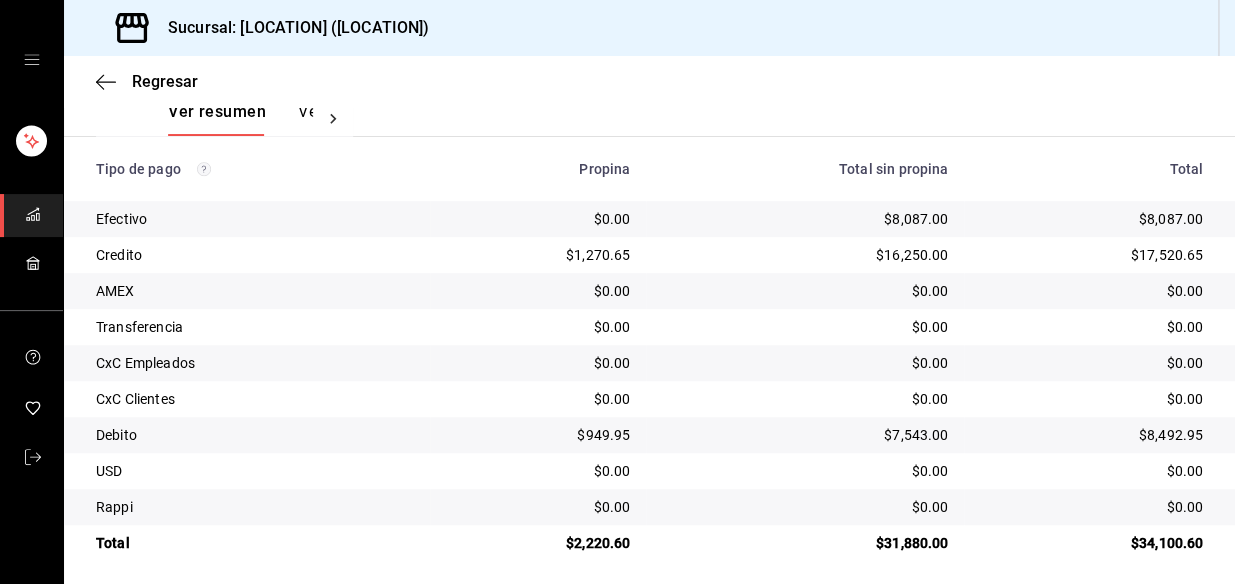 scroll, scrollTop: 335, scrollLeft: 0, axis: vertical 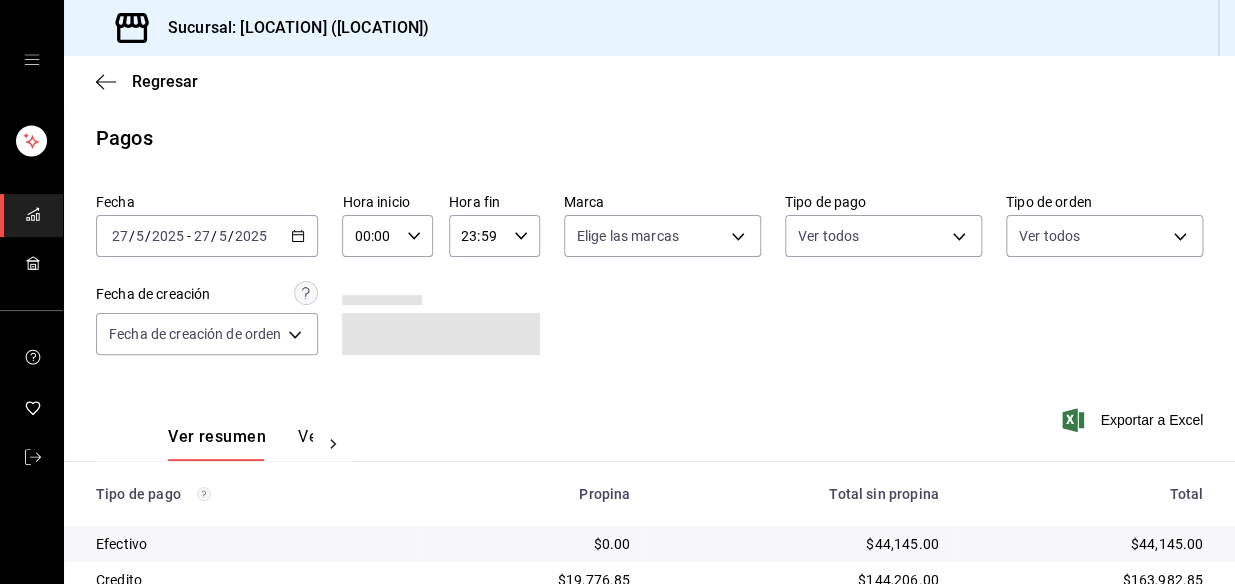 click on "2025-05-27 27 / 5 / 2025 - 2025-05-27 27 / 5 / 2025" at bounding box center [207, 236] 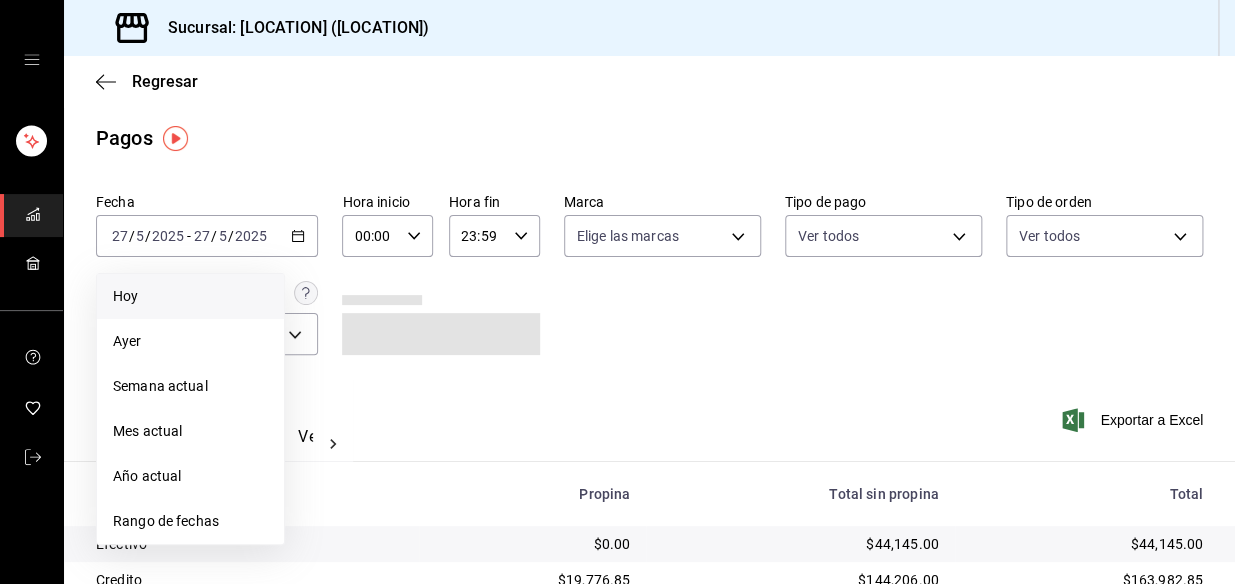 click on "Hoy" at bounding box center [190, 296] 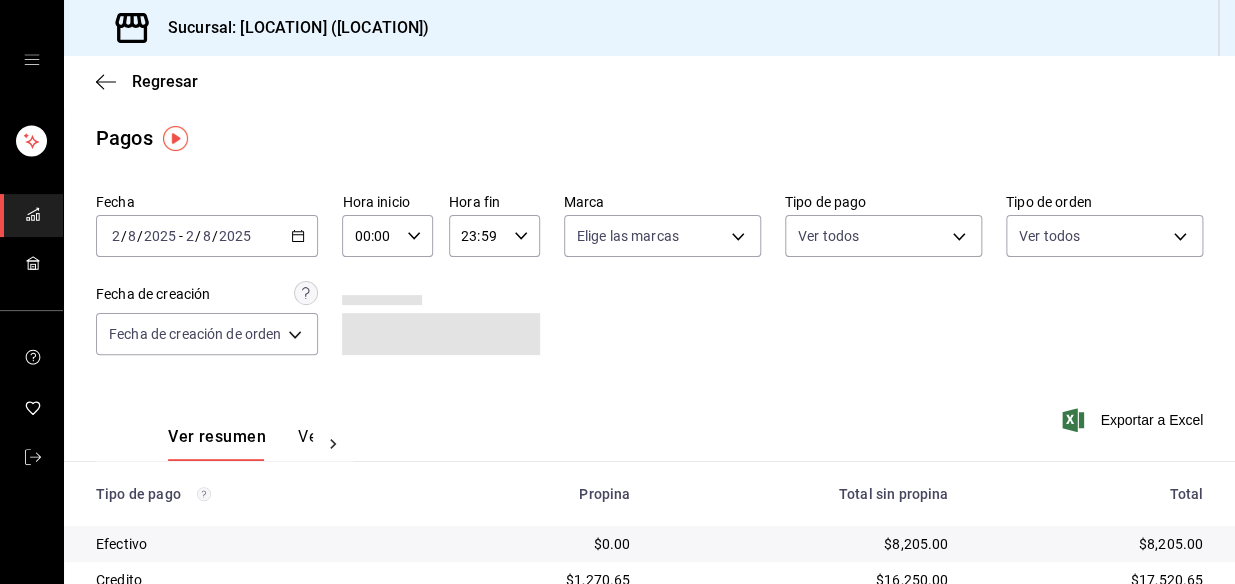 click on "00:00 Hora inicio" at bounding box center [387, 236] 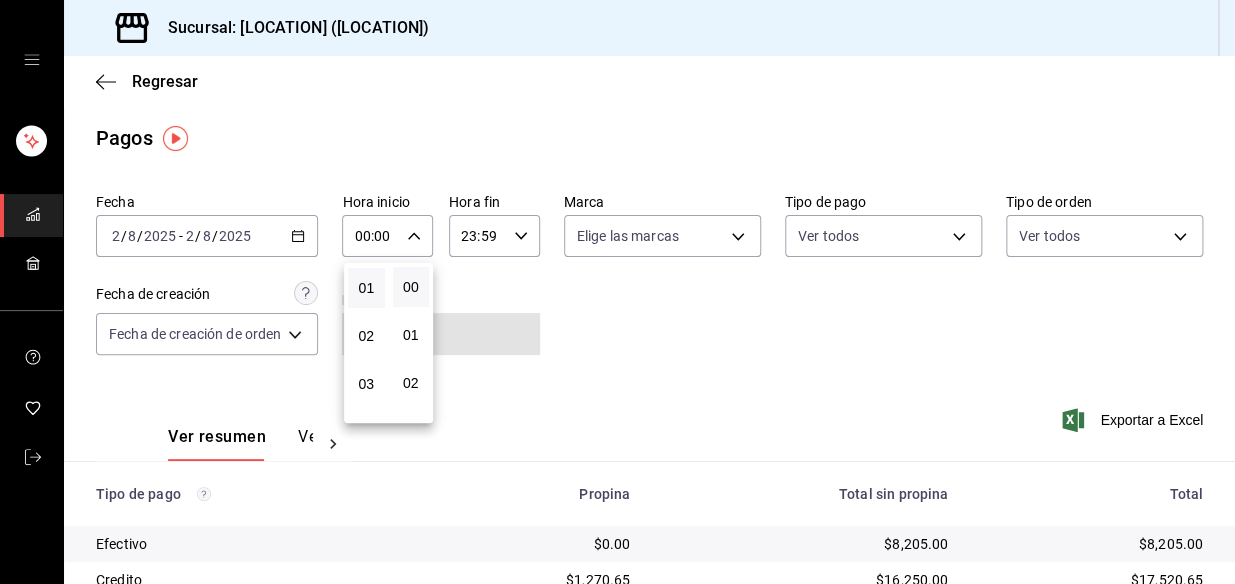 scroll, scrollTop: 90, scrollLeft: 0, axis: vertical 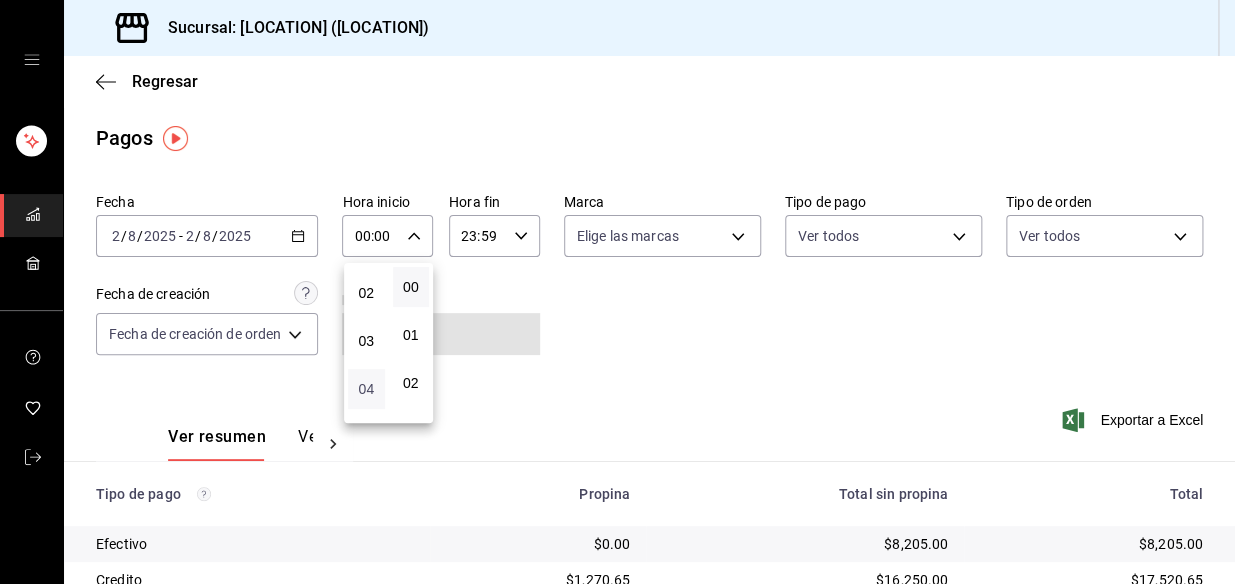 click on "04" at bounding box center [366, 389] 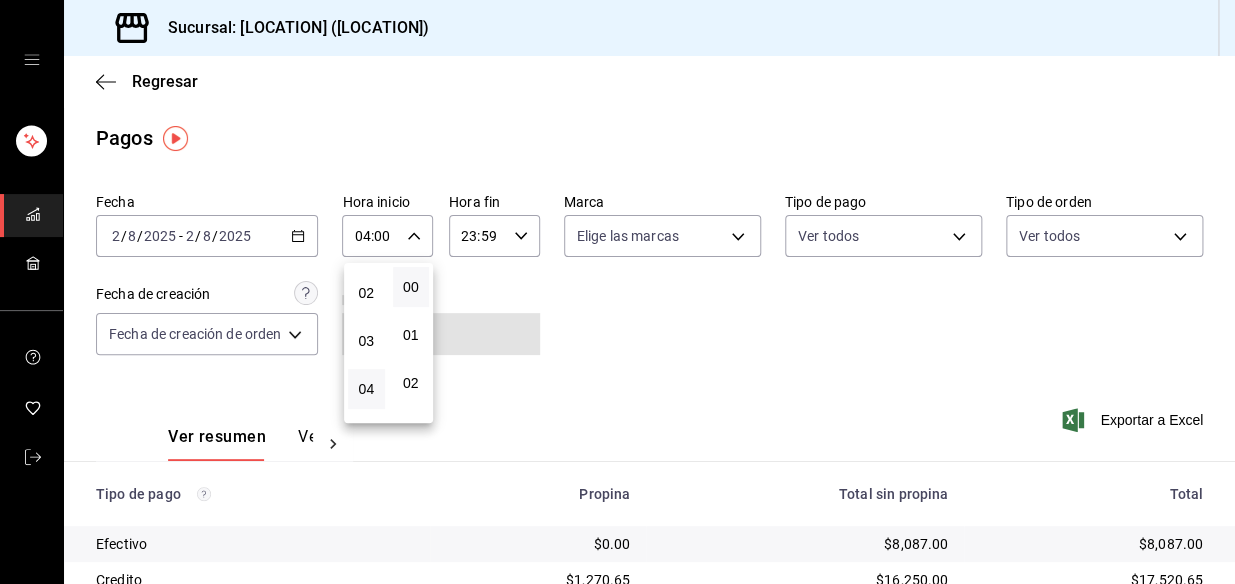 click at bounding box center [617, 292] 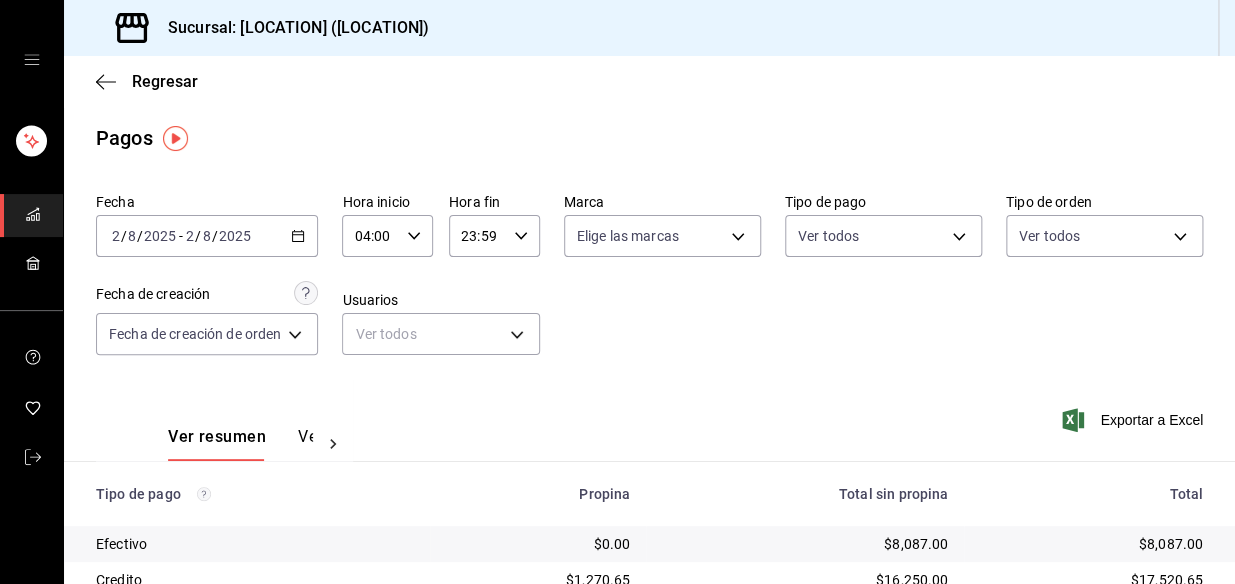 click 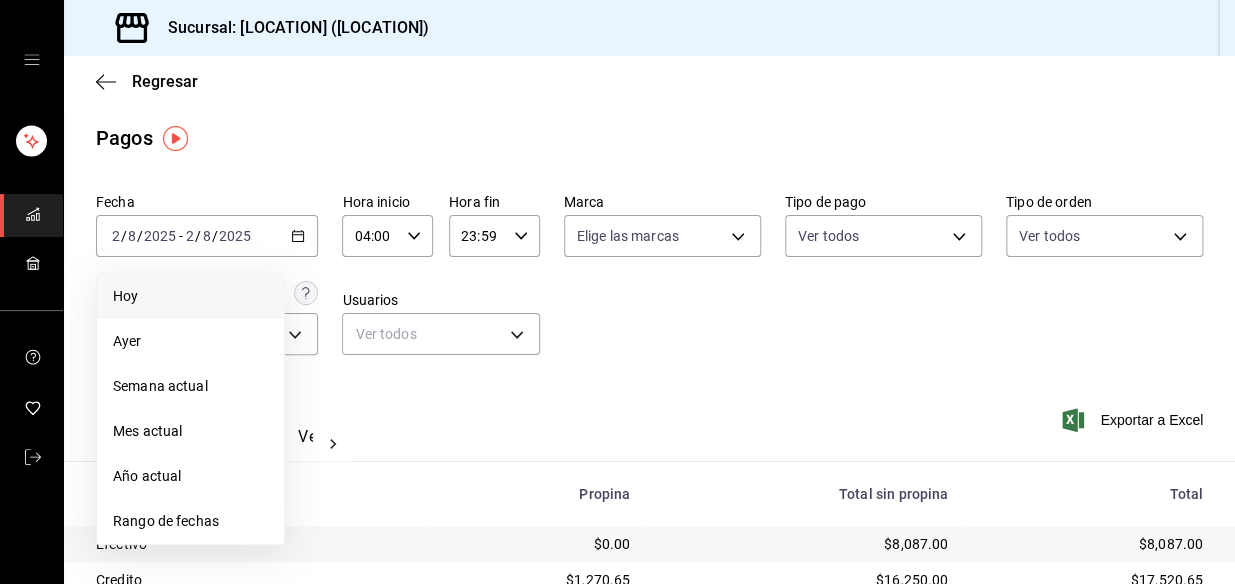 click on "Hoy" at bounding box center (190, 296) 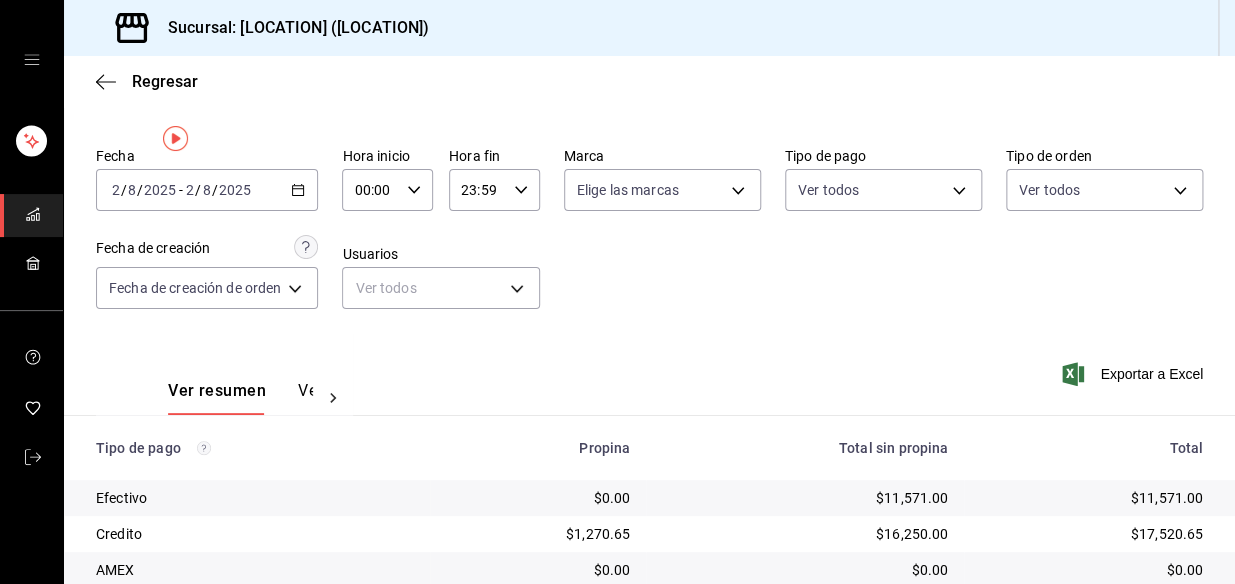 scroll, scrollTop: 0, scrollLeft: 0, axis: both 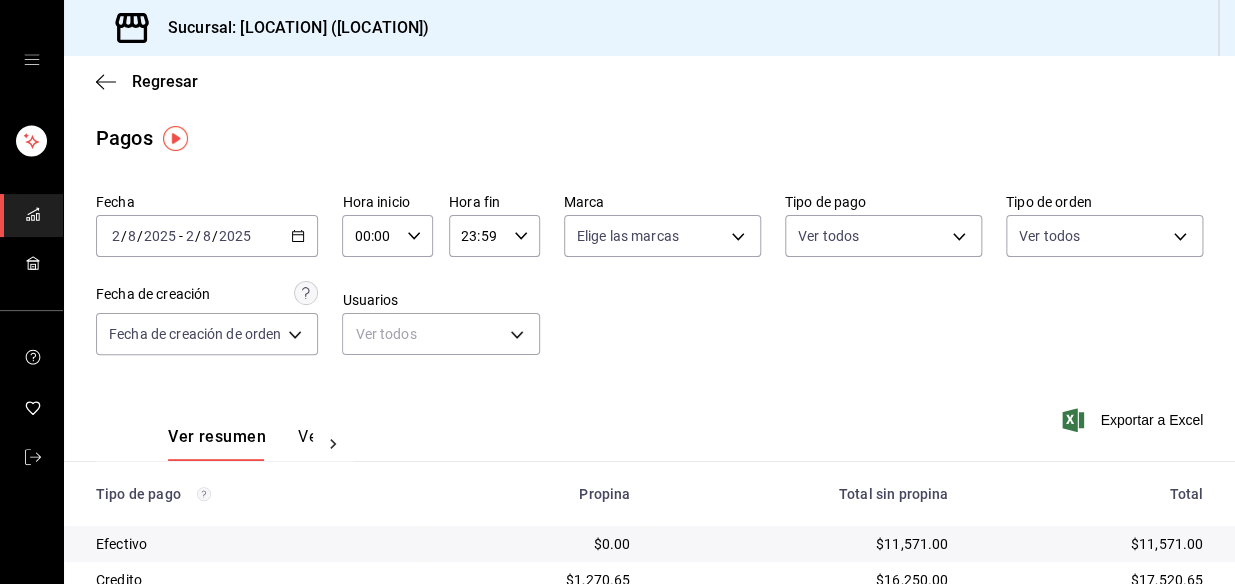 click on "00:00" at bounding box center (370, 236) 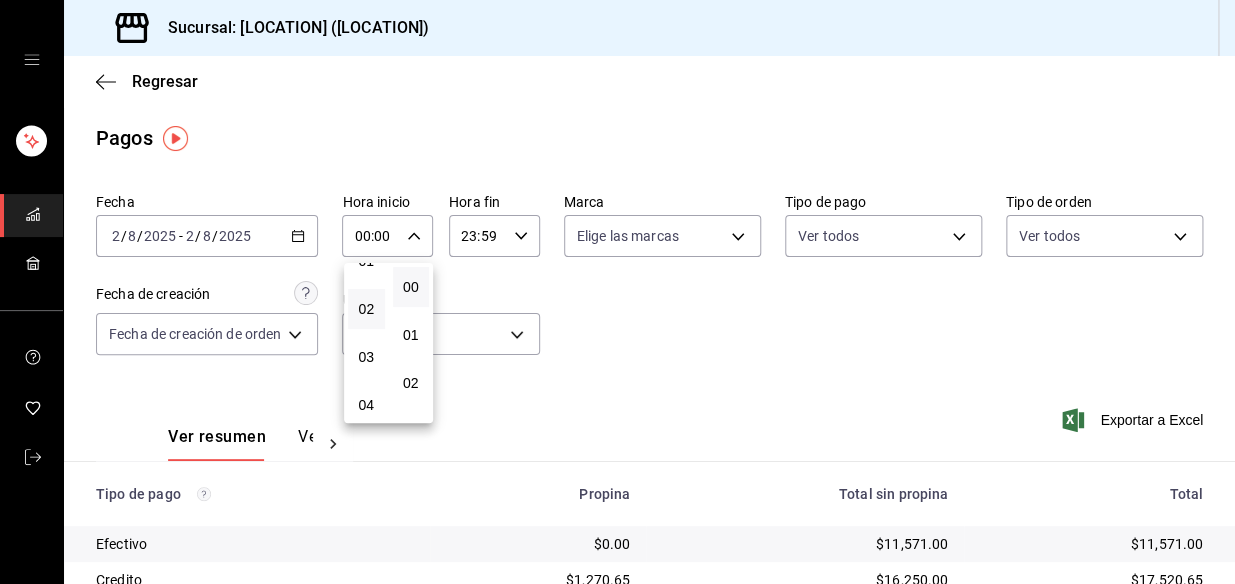 scroll, scrollTop: 181, scrollLeft: 0, axis: vertical 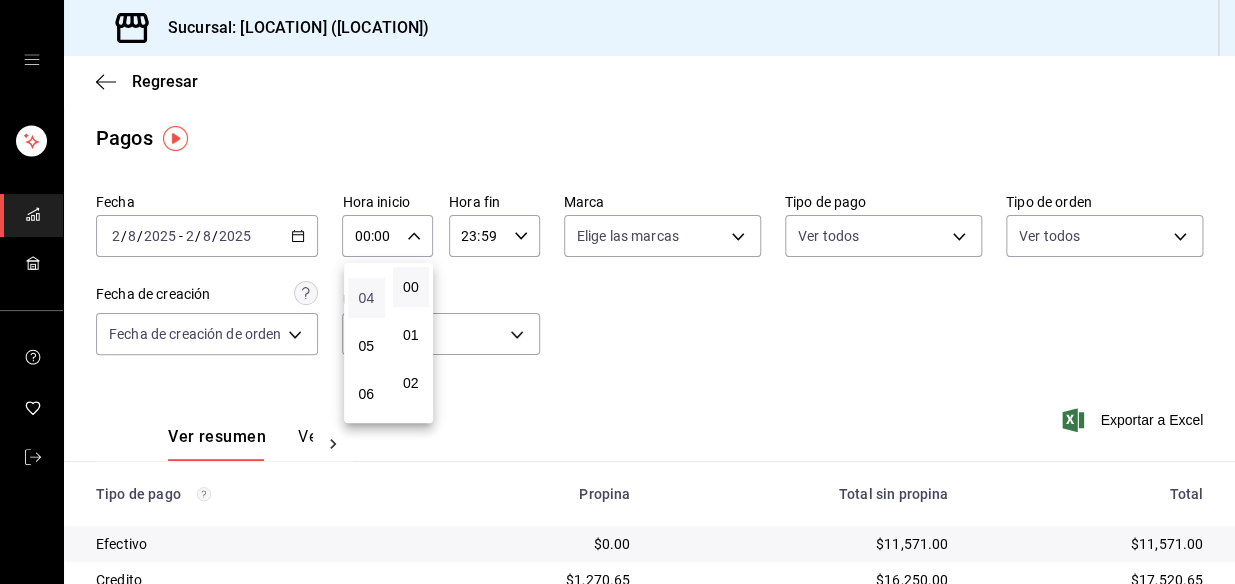 click on "04" at bounding box center [366, 298] 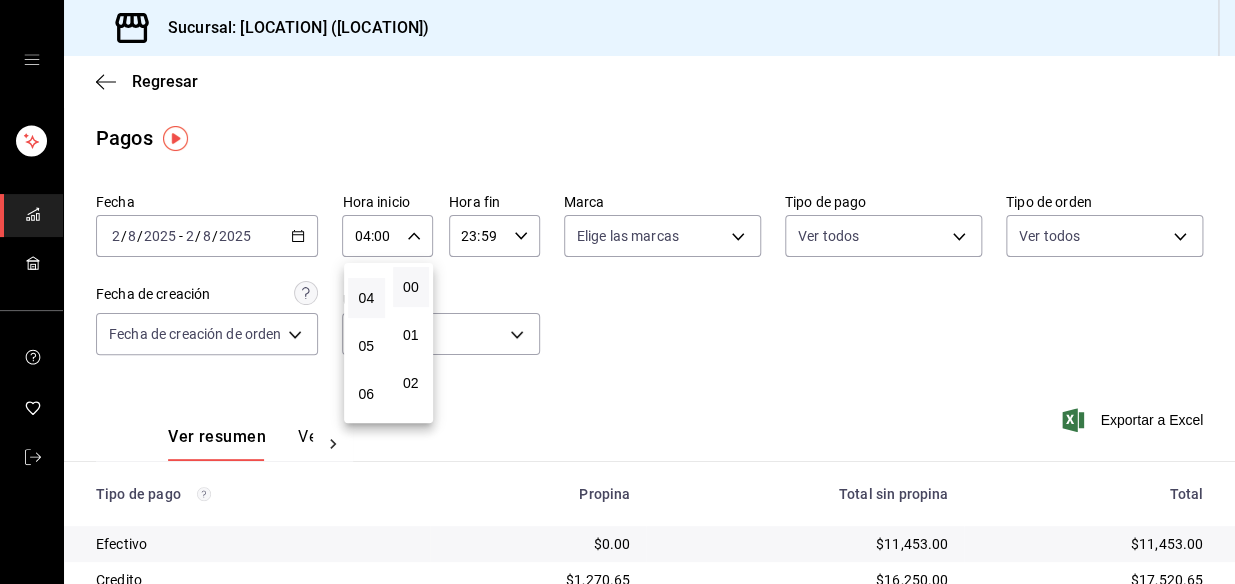 click at bounding box center (617, 292) 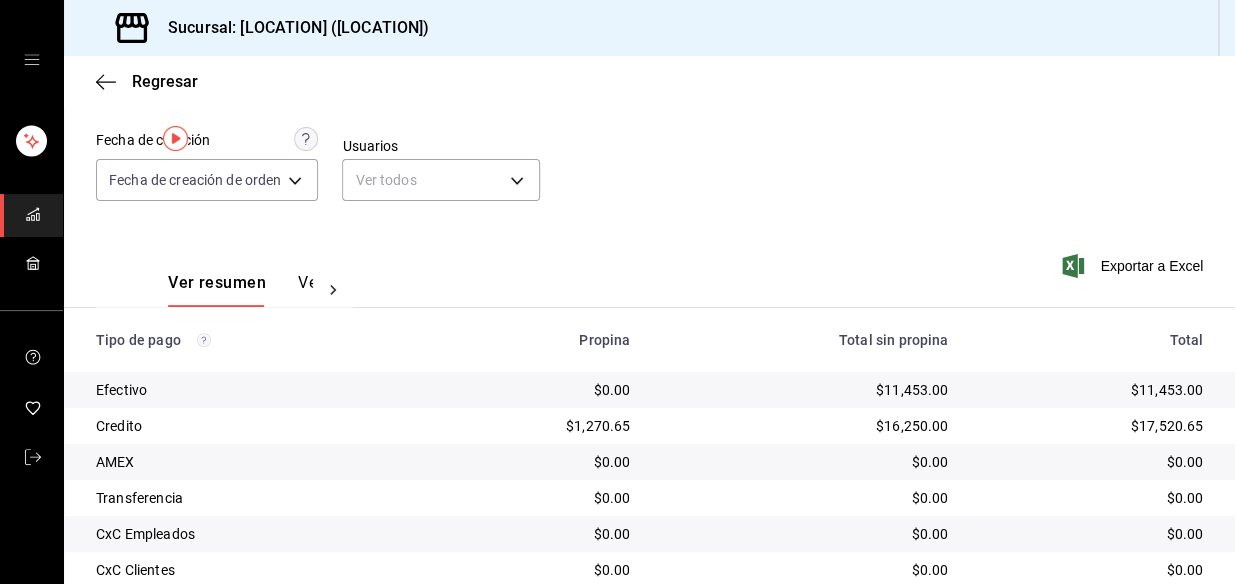 scroll, scrollTop: 335, scrollLeft: 0, axis: vertical 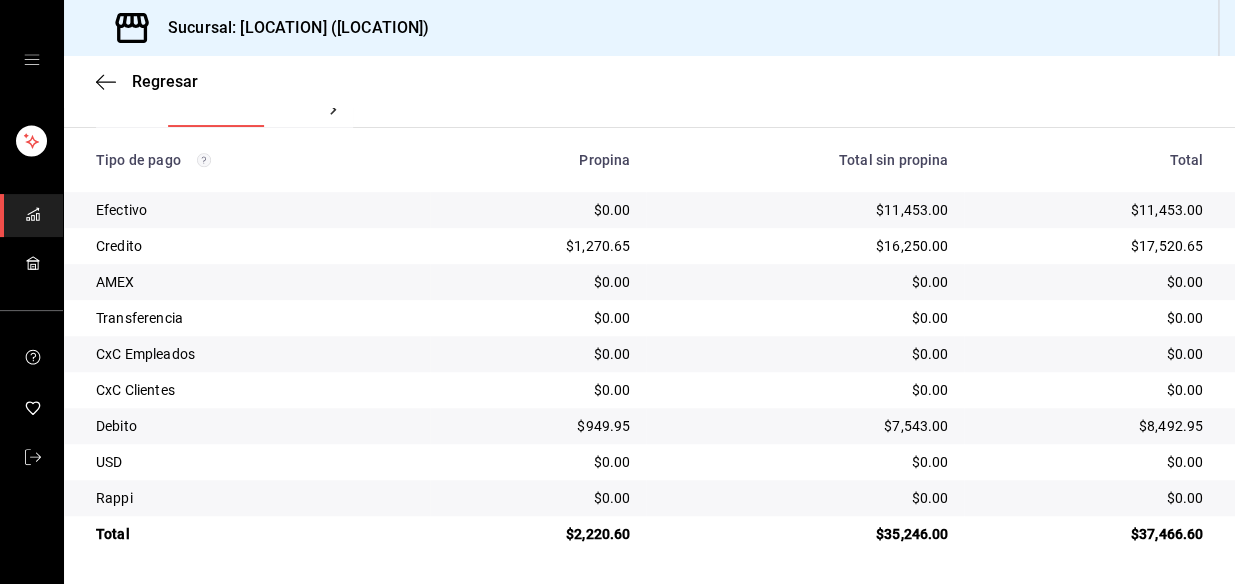 drag, startPoint x: 466, startPoint y: 68, endPoint x: 432, endPoint y: 64, distance: 34.234486 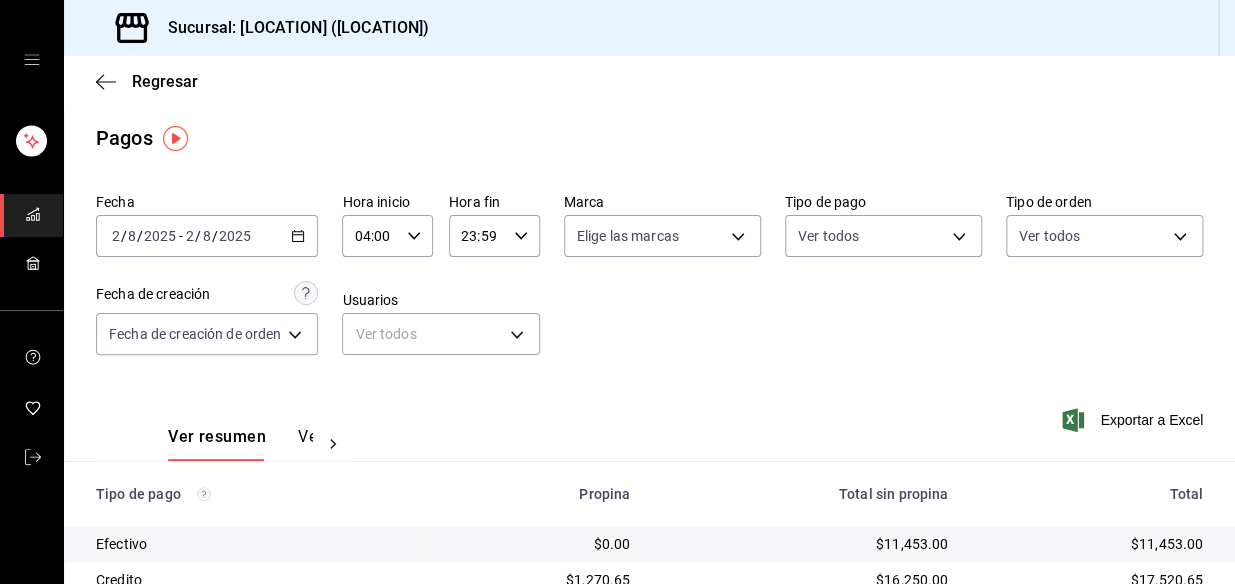click 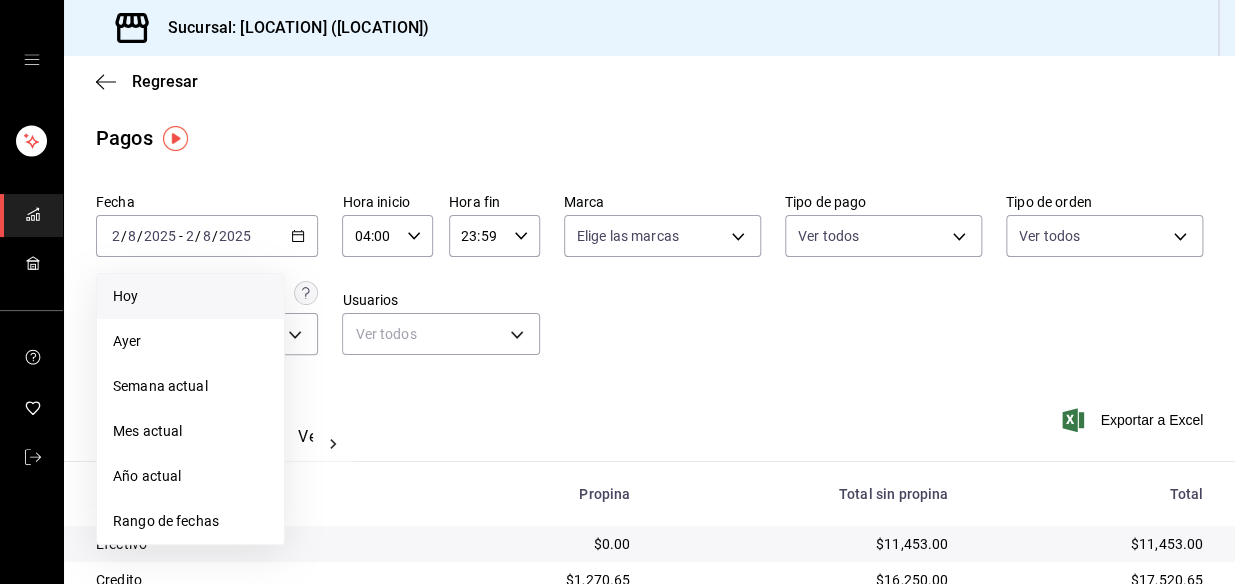 click on "Hoy" at bounding box center (190, 296) 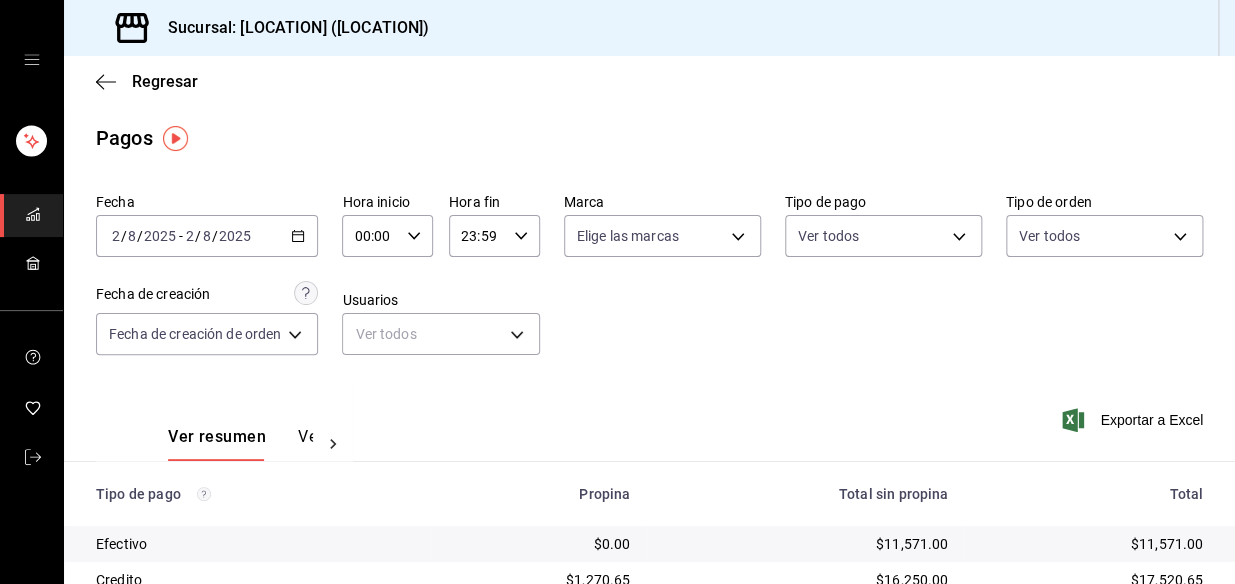 click 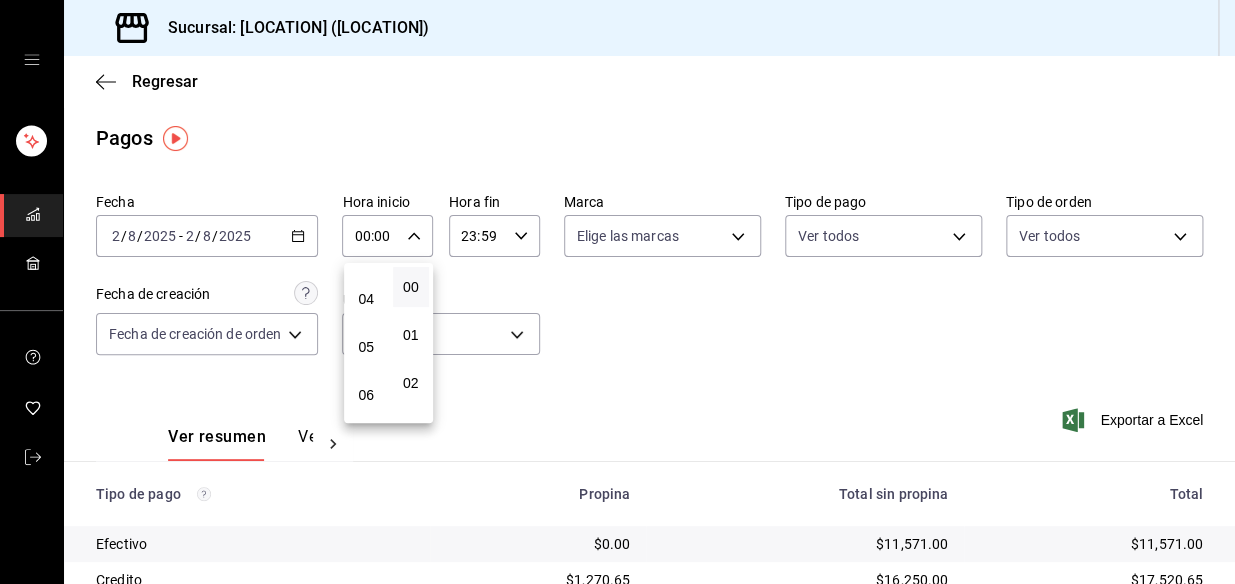 scroll, scrollTop: 181, scrollLeft: 0, axis: vertical 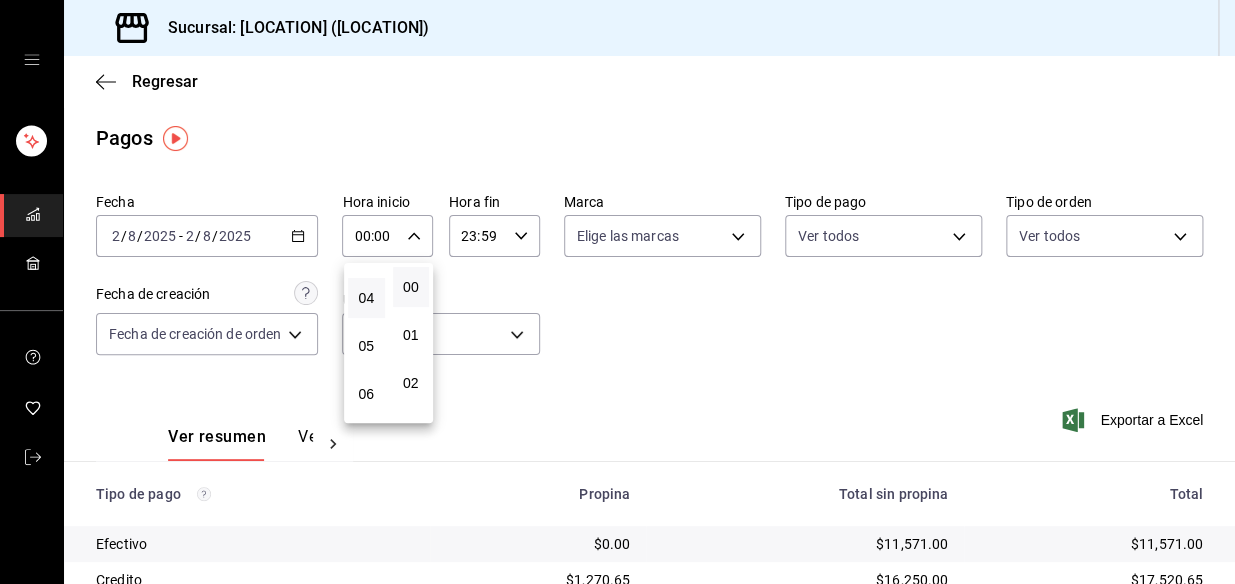 click on "04" at bounding box center [366, 298] 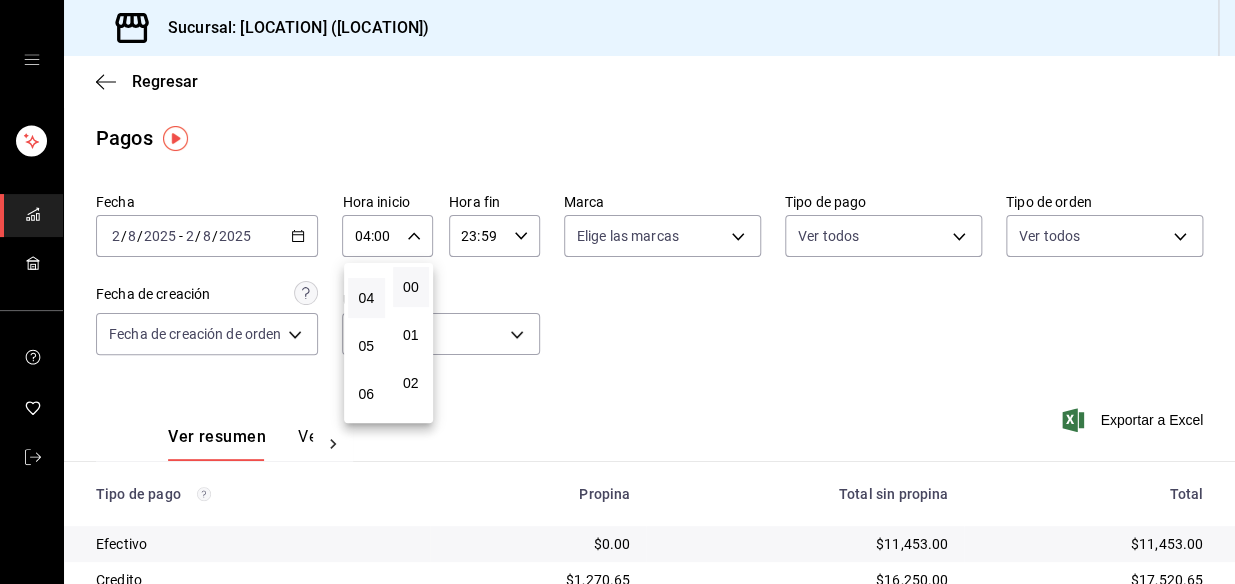 click at bounding box center [617, 292] 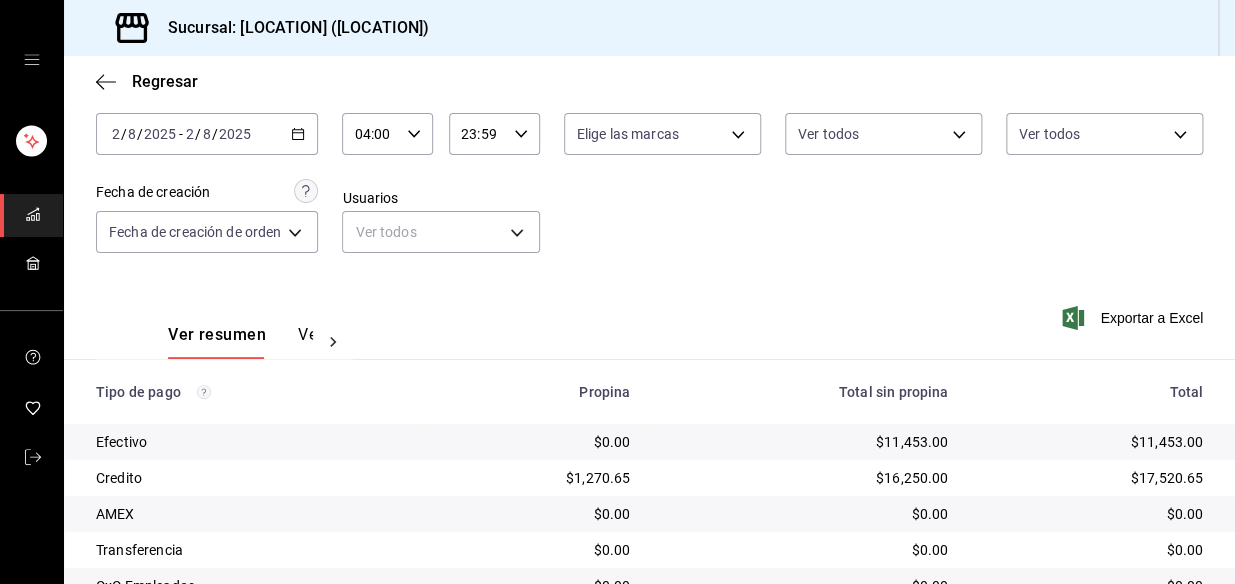 scroll, scrollTop: 335, scrollLeft: 0, axis: vertical 